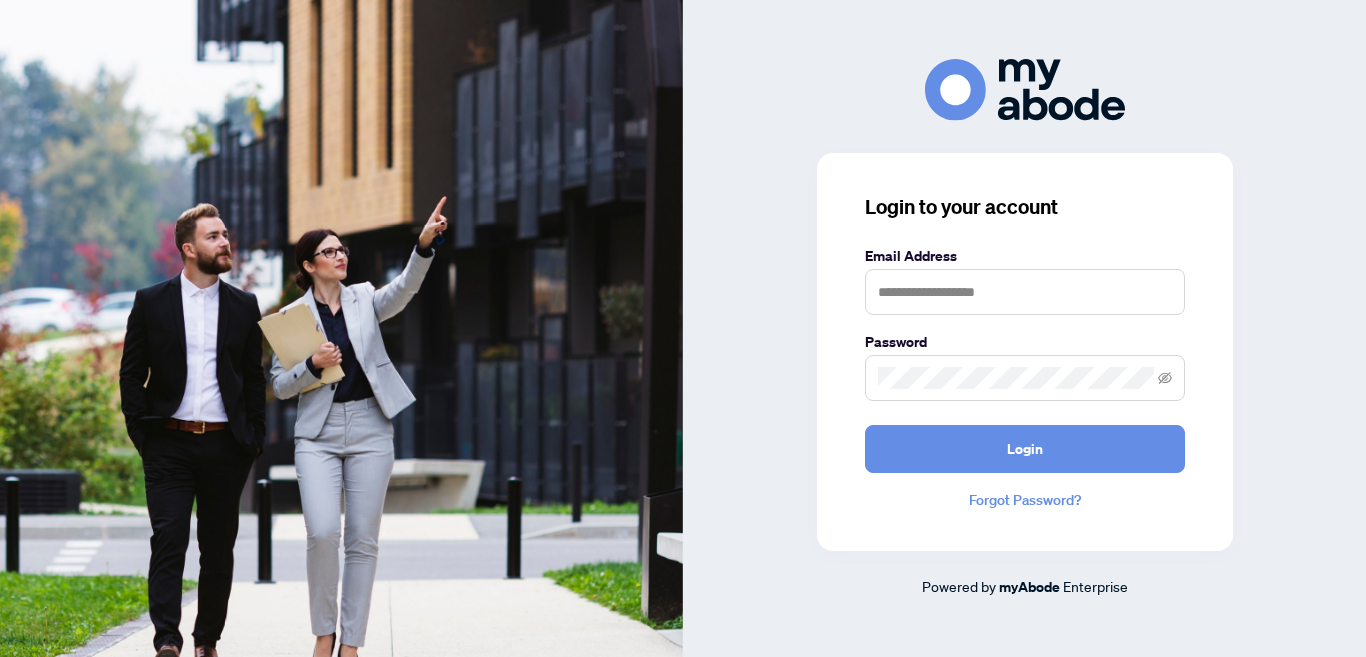 scroll, scrollTop: 0, scrollLeft: 0, axis: both 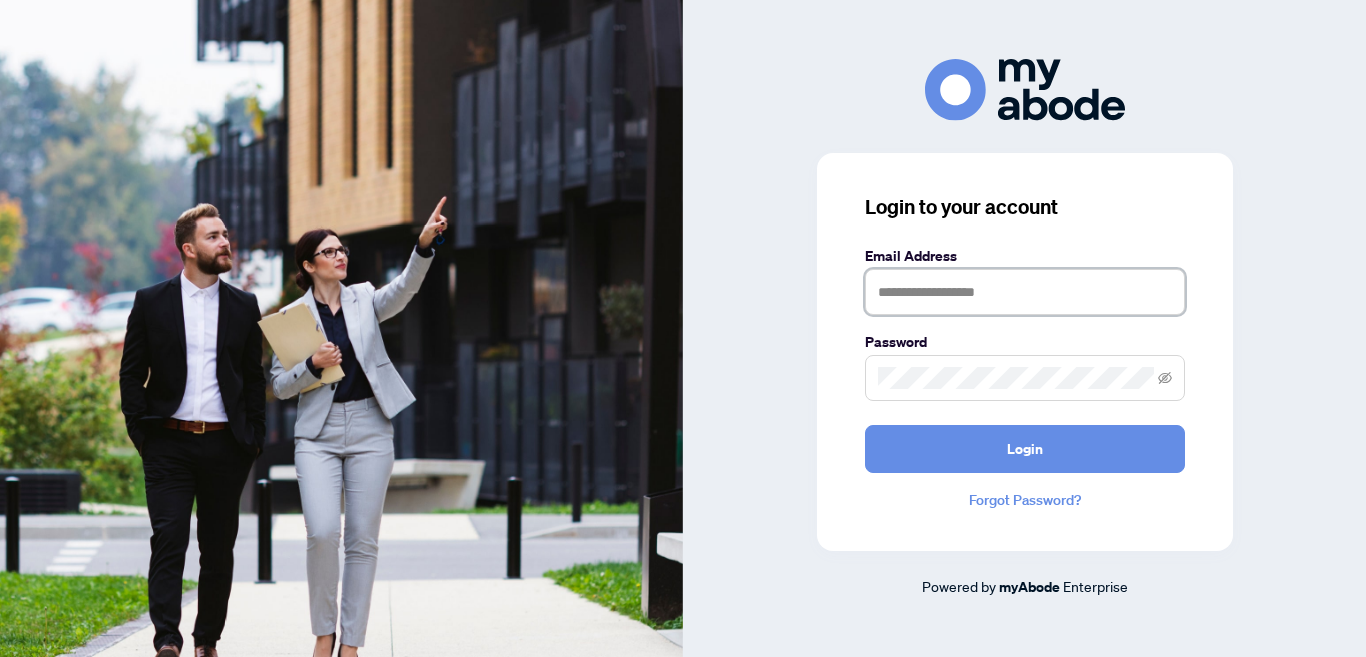 click at bounding box center [1025, 292] 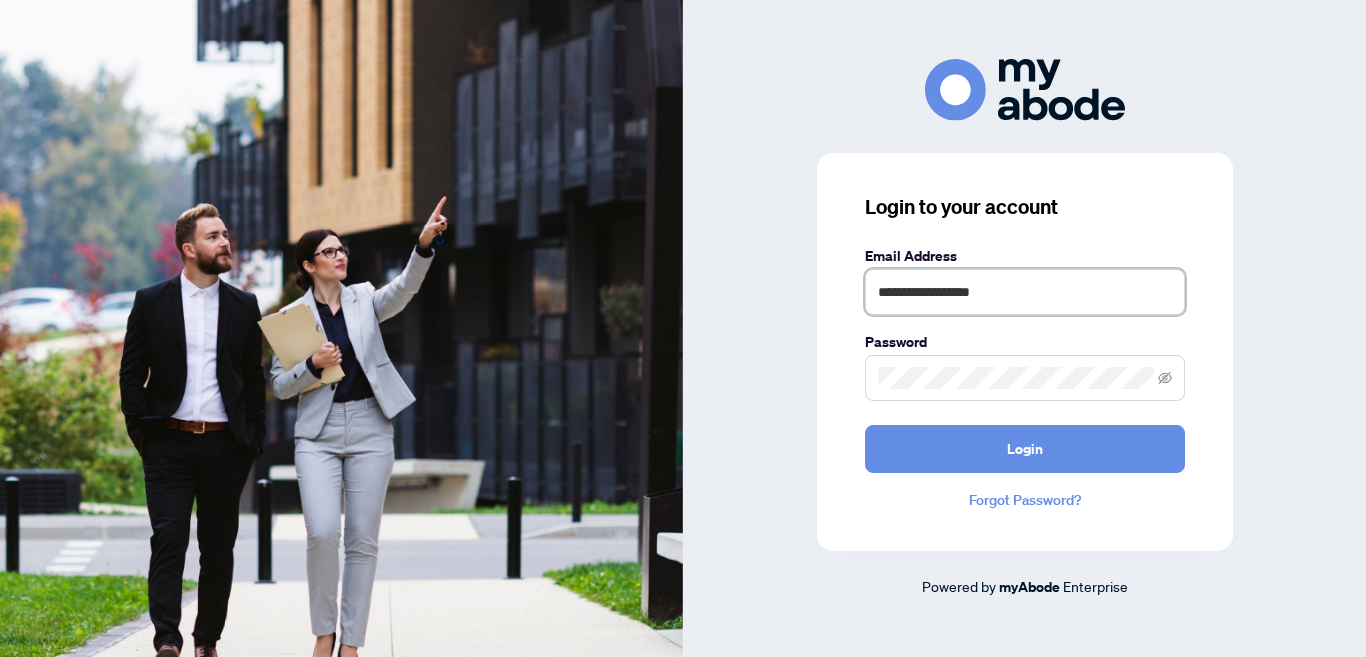 type on "**********" 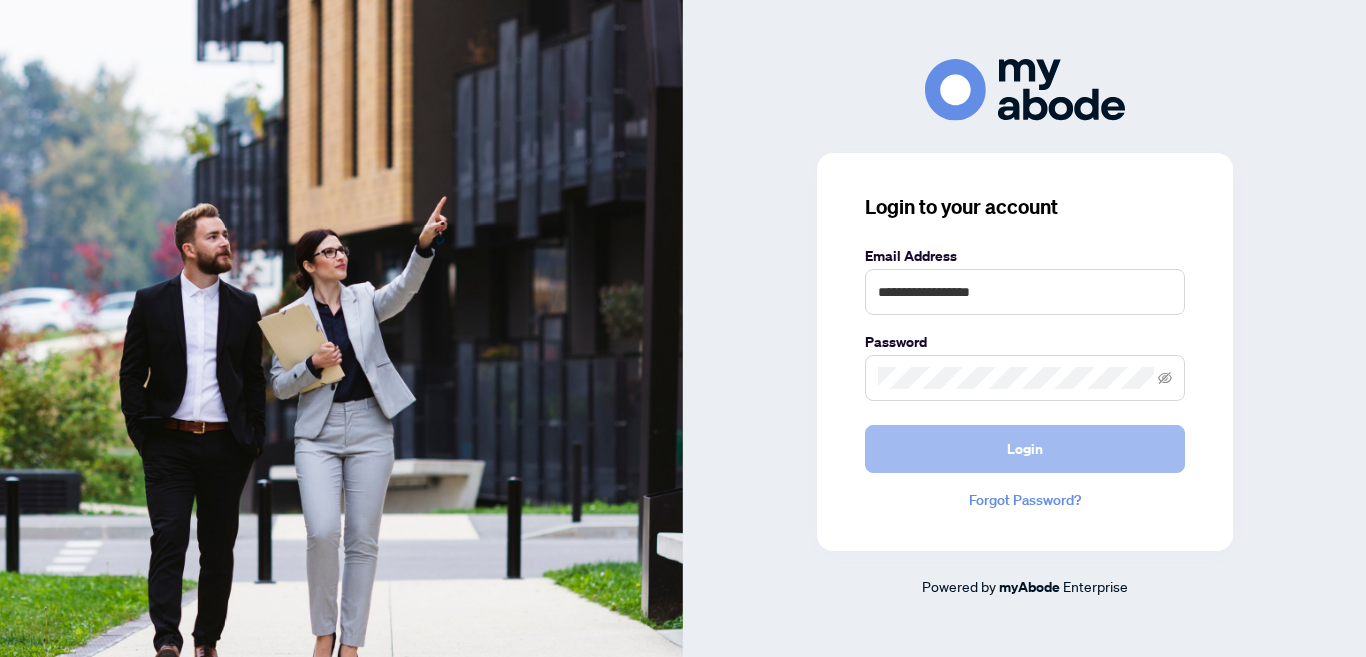 click on "Login" at bounding box center [1025, 449] 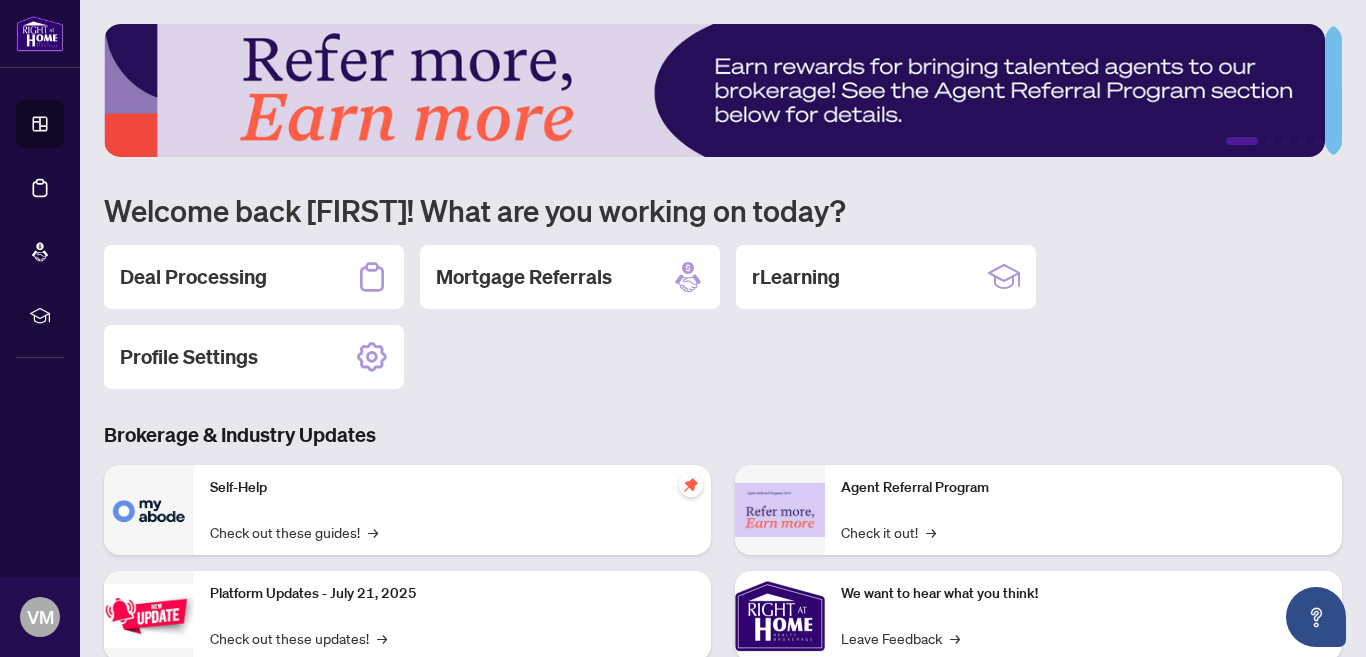 scroll, scrollTop: 0, scrollLeft: 0, axis: both 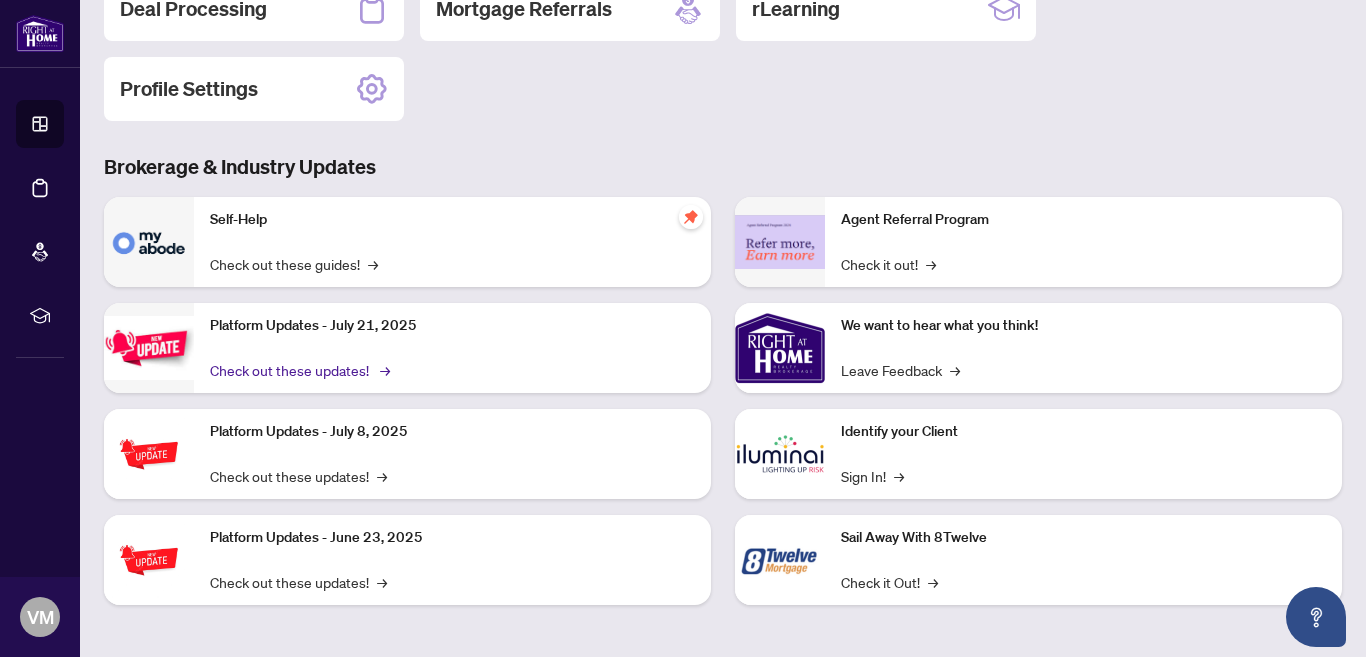 click on "Check out these updates! →" at bounding box center [298, 370] 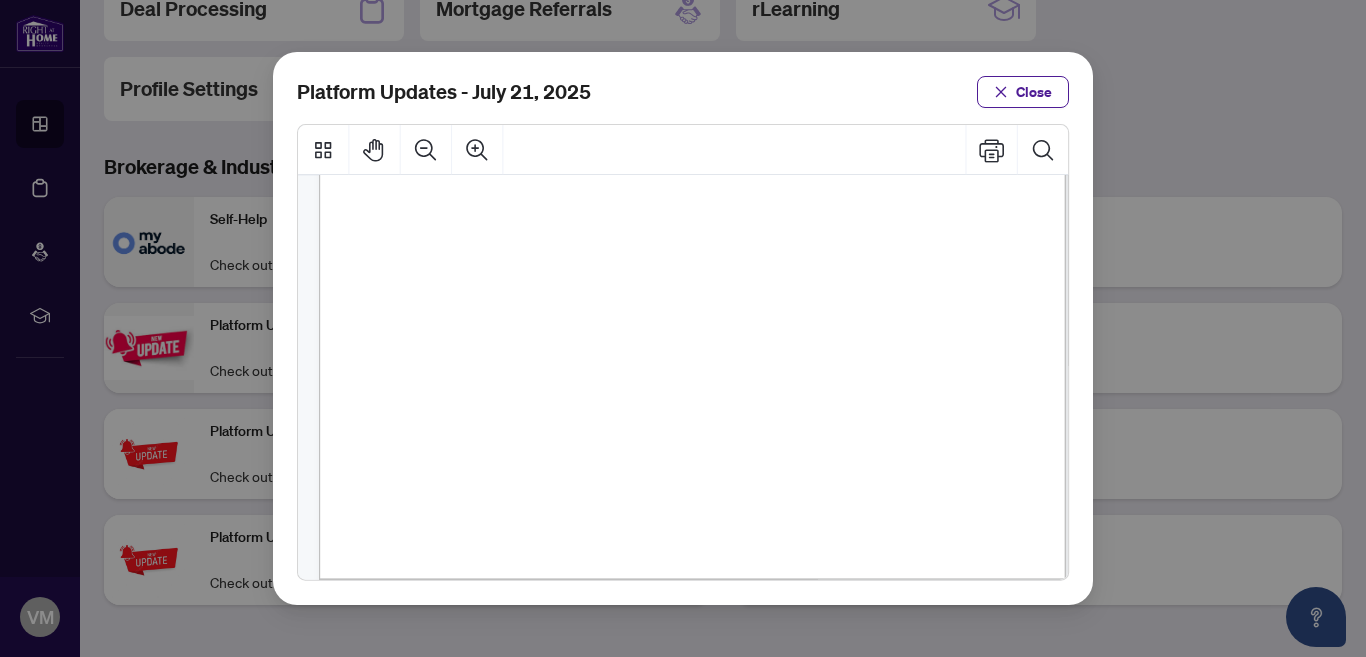 scroll, scrollTop: 558, scrollLeft: 0, axis: vertical 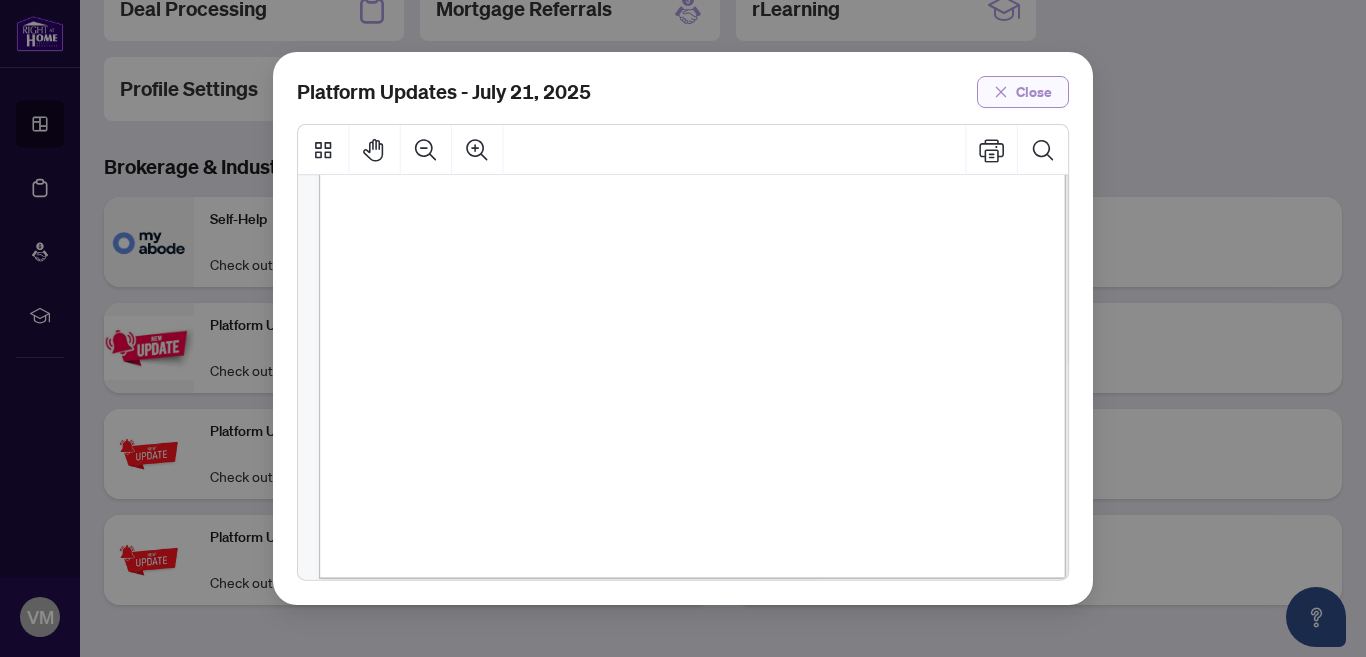 click 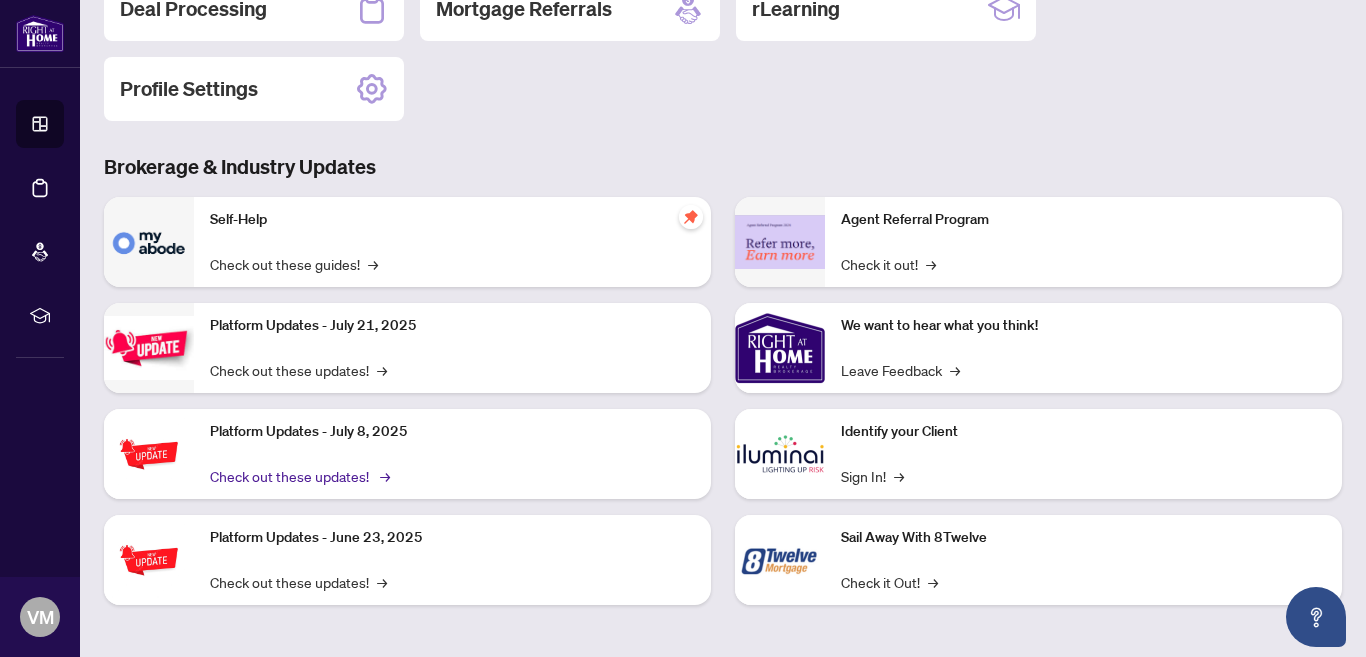 click on "Check out these updates! →" at bounding box center [298, 476] 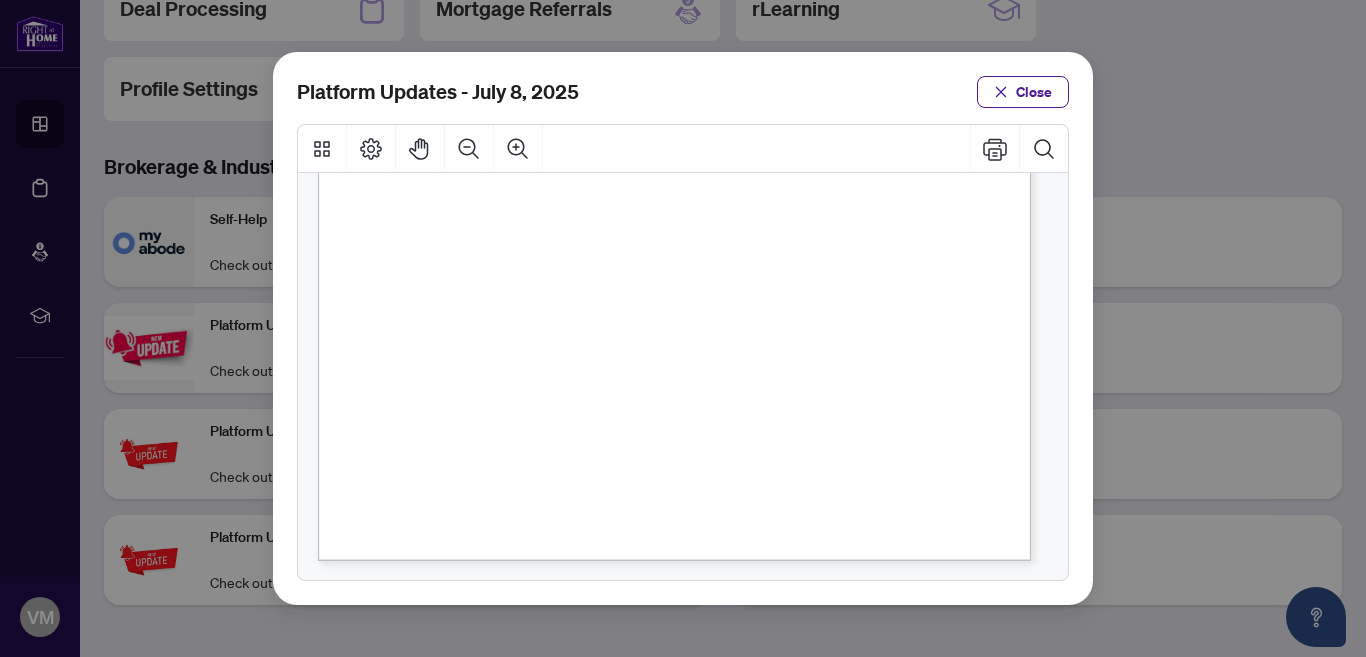 scroll, scrollTop: 556, scrollLeft: 0, axis: vertical 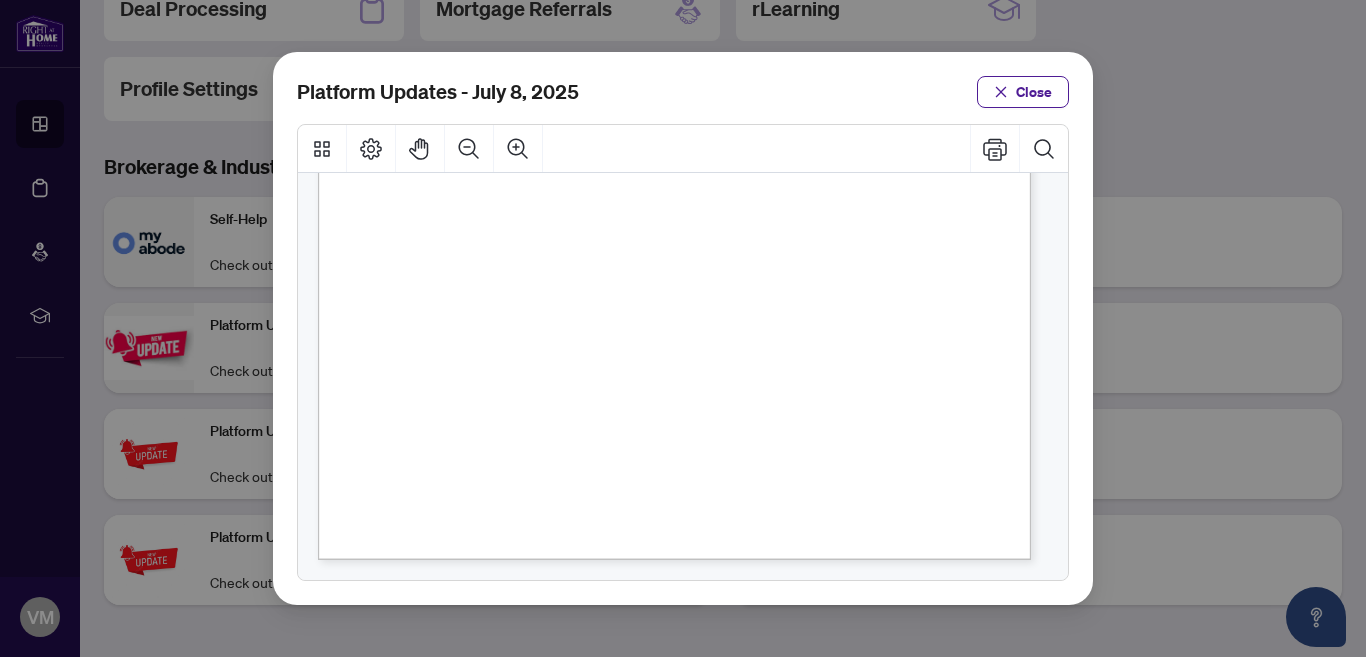 click on "Close" at bounding box center (1034, 92) 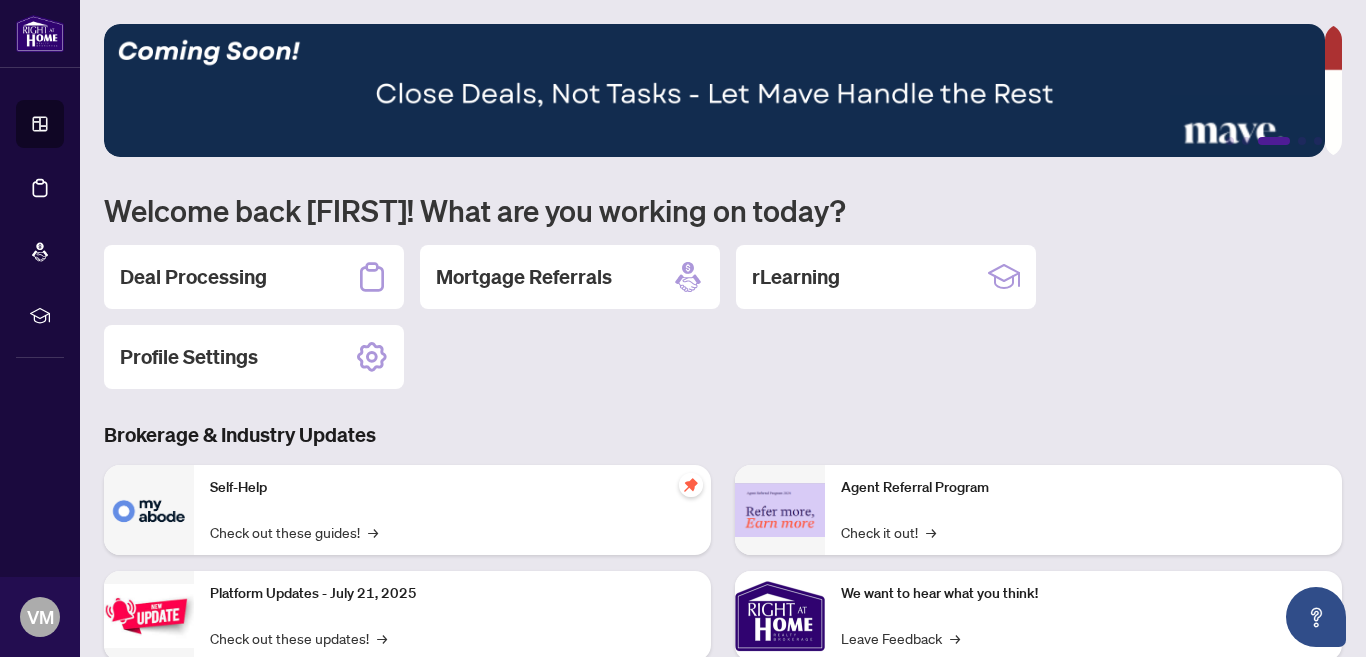 scroll, scrollTop: 0, scrollLeft: 0, axis: both 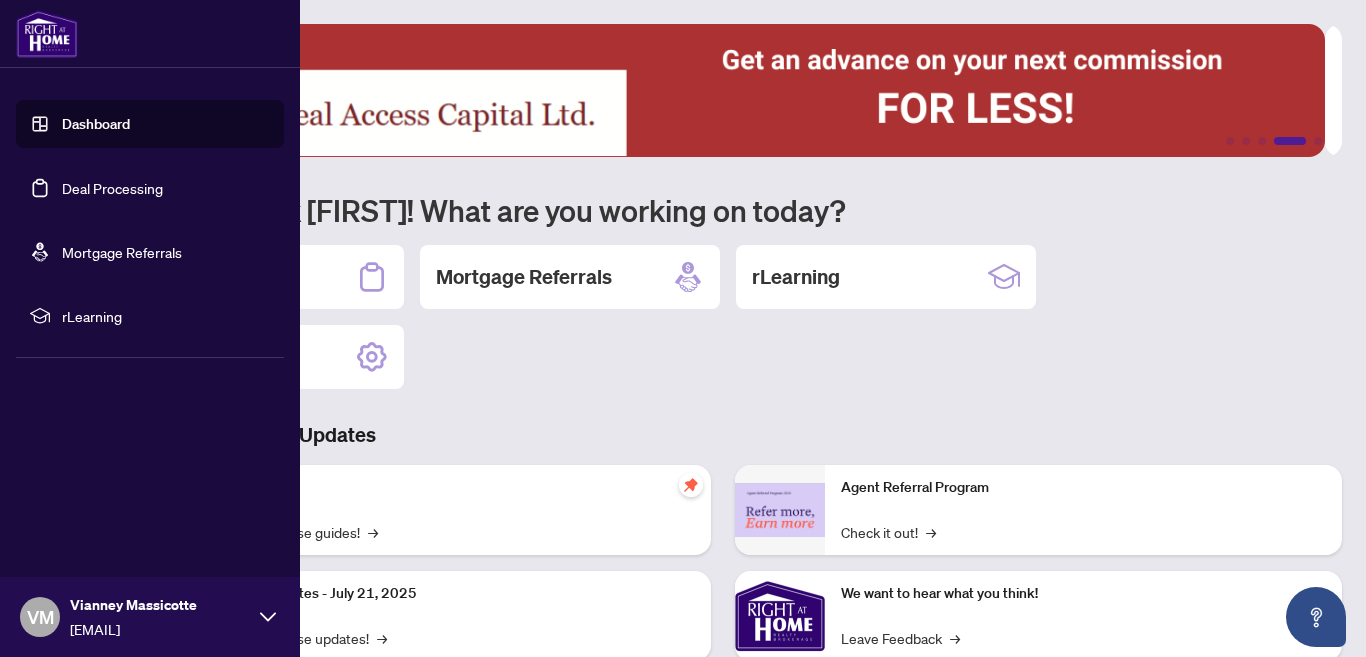 click on "Deal Processing" at bounding box center [112, 188] 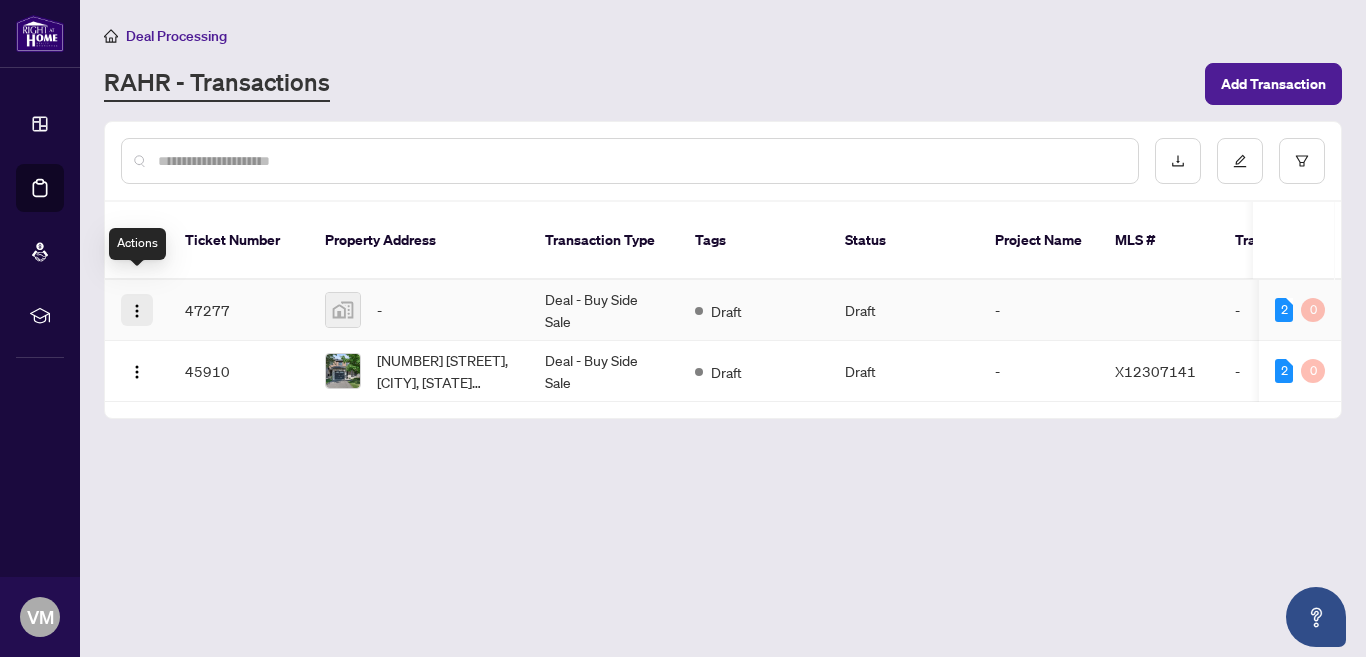 click at bounding box center [137, 311] 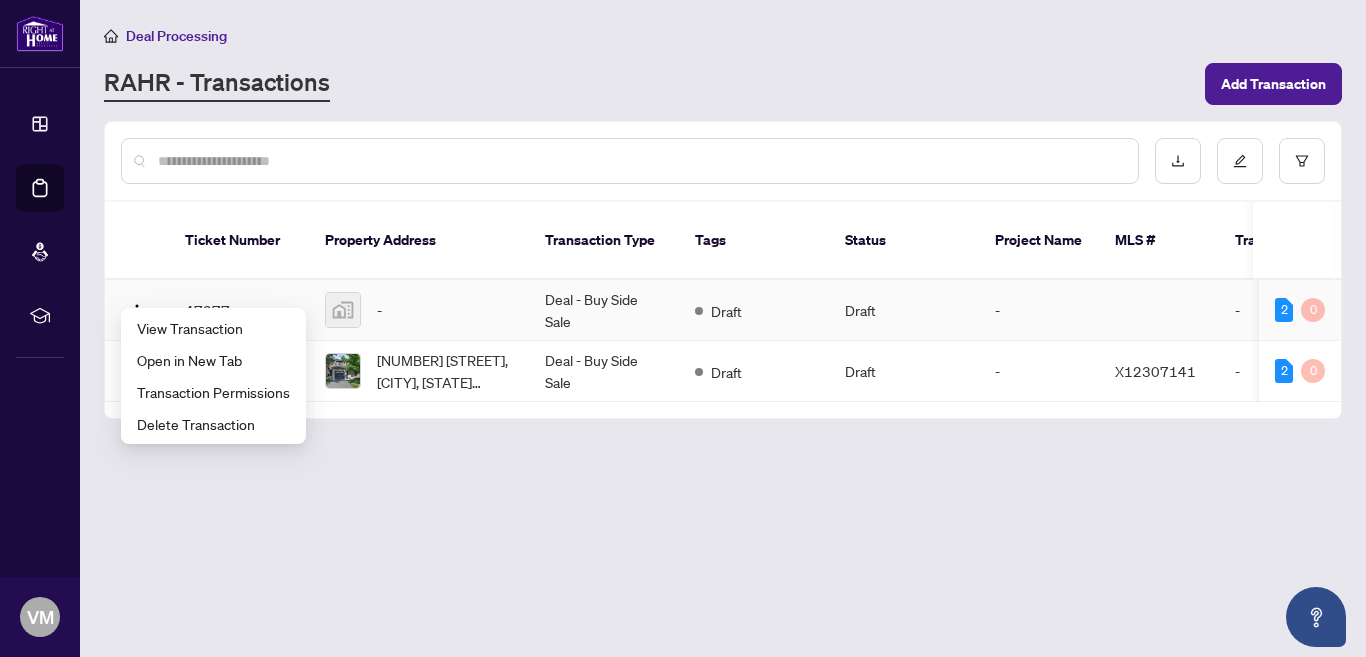 click on "47277" at bounding box center [239, 310] 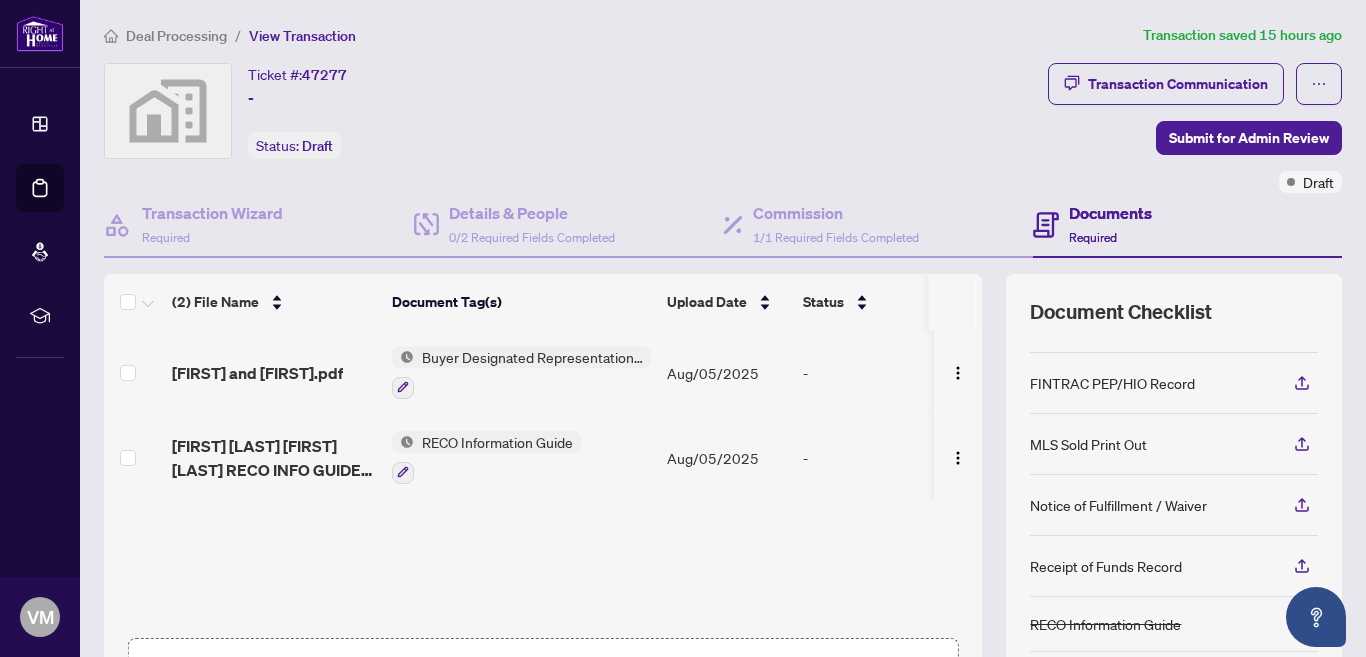 scroll, scrollTop: 245, scrollLeft: 0, axis: vertical 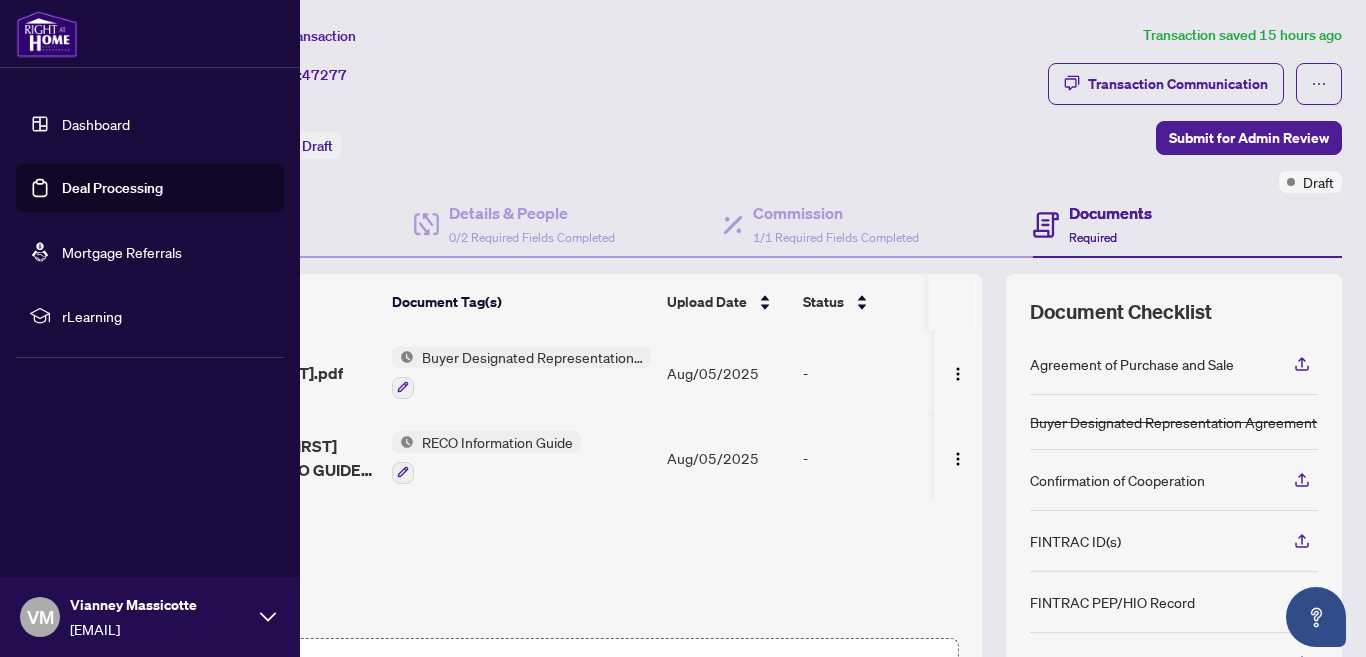 click on "Deal Processing" at bounding box center (112, 188) 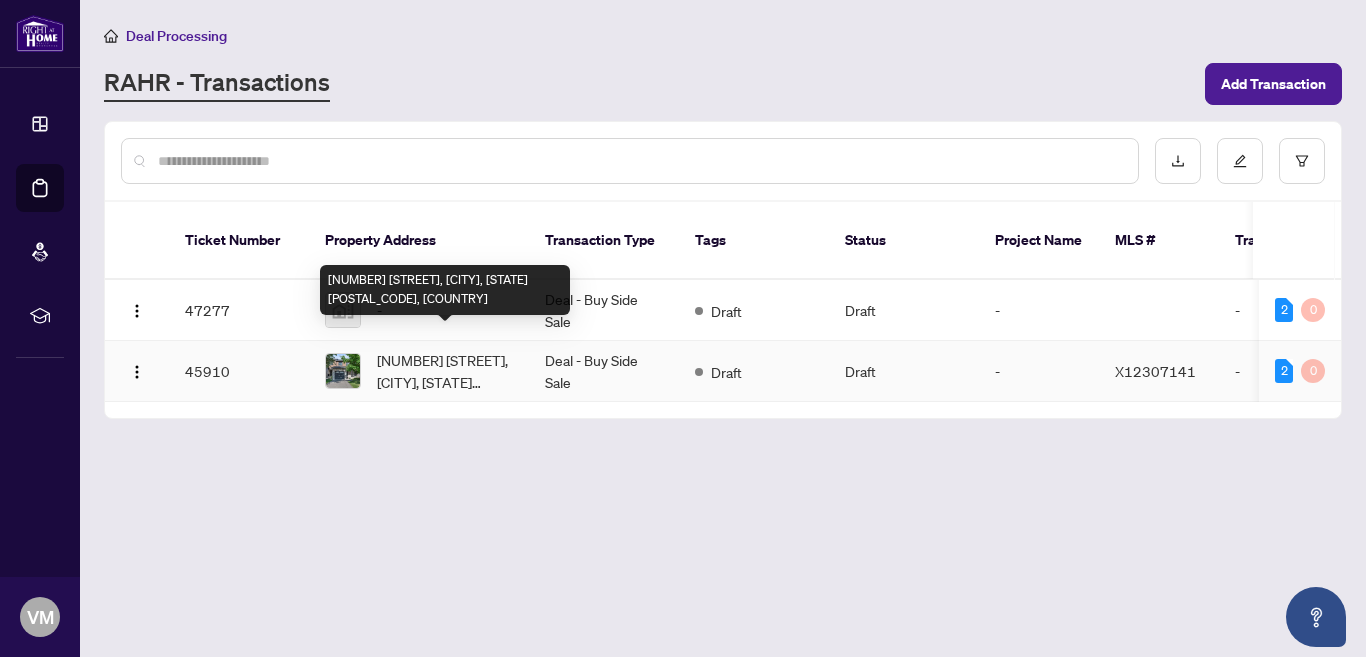 click on "[NUMBER] [STREET], [CITY], [STATE] [POSTAL_CODE], [COUNTRY]" at bounding box center (445, 371) 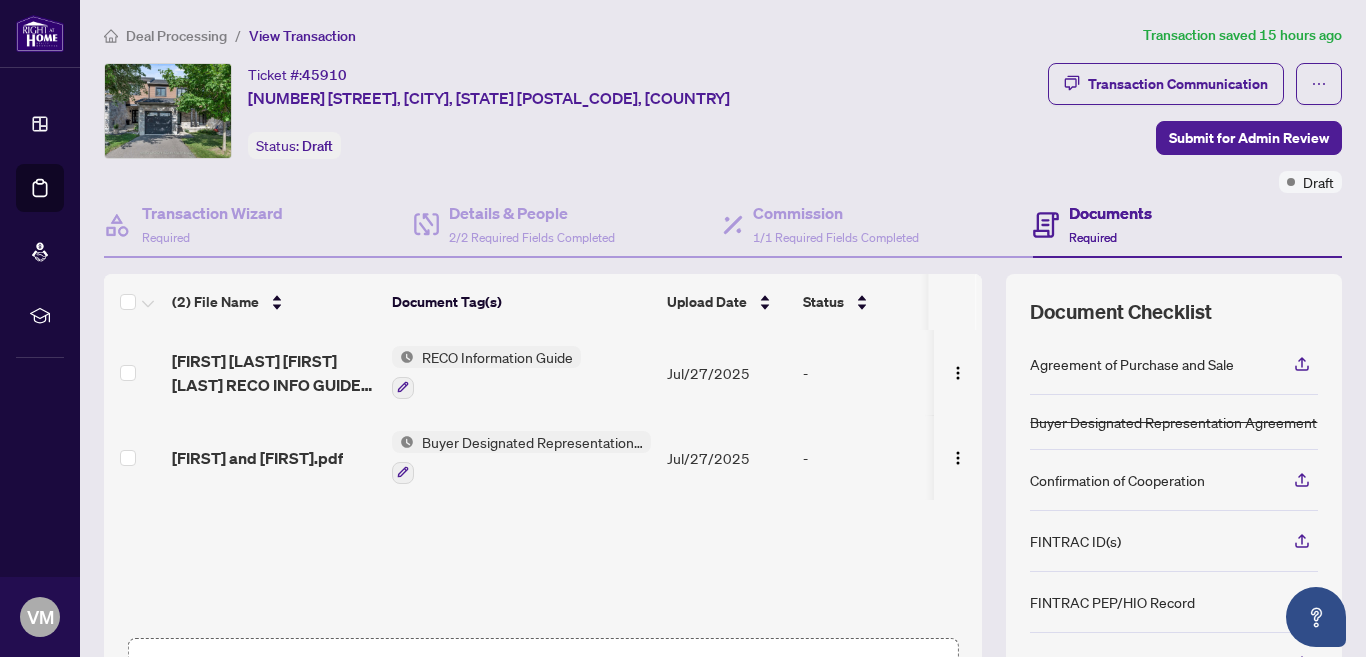 scroll, scrollTop: 0, scrollLeft: 0, axis: both 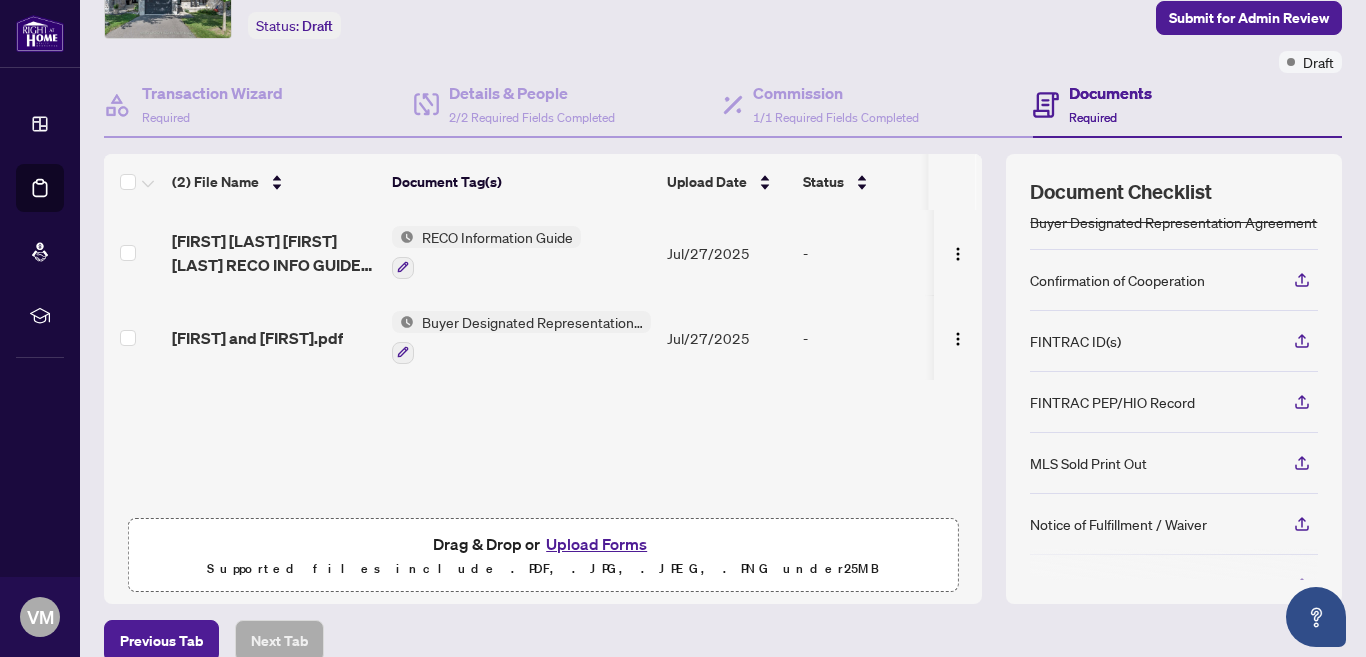 click on "Upload Forms" at bounding box center (596, 544) 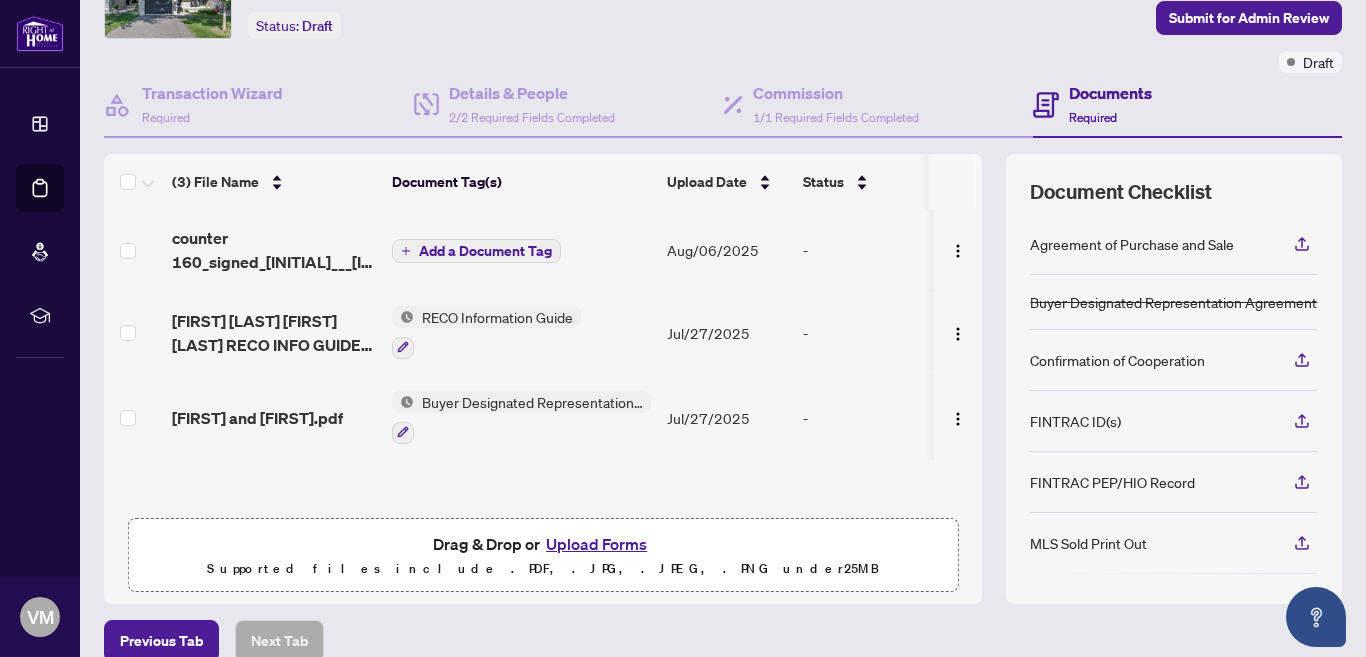 scroll, scrollTop: 1, scrollLeft: 0, axis: vertical 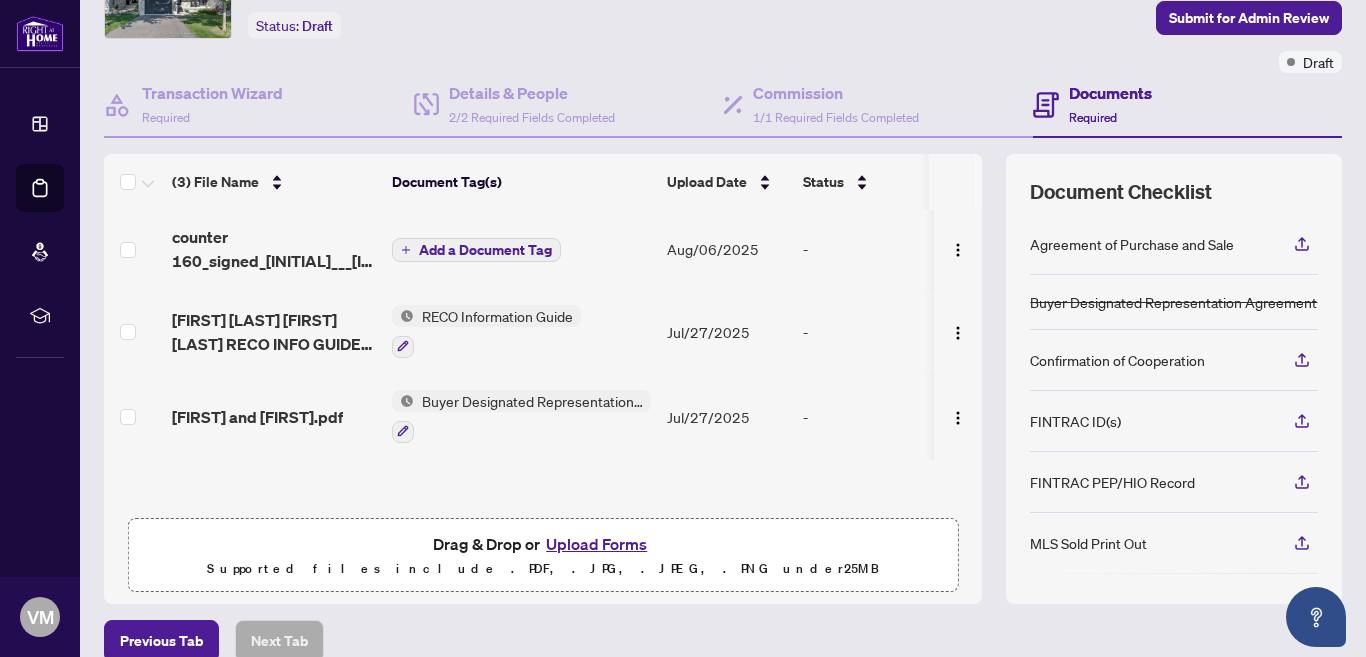 click on "Add a Document Tag" at bounding box center (485, 250) 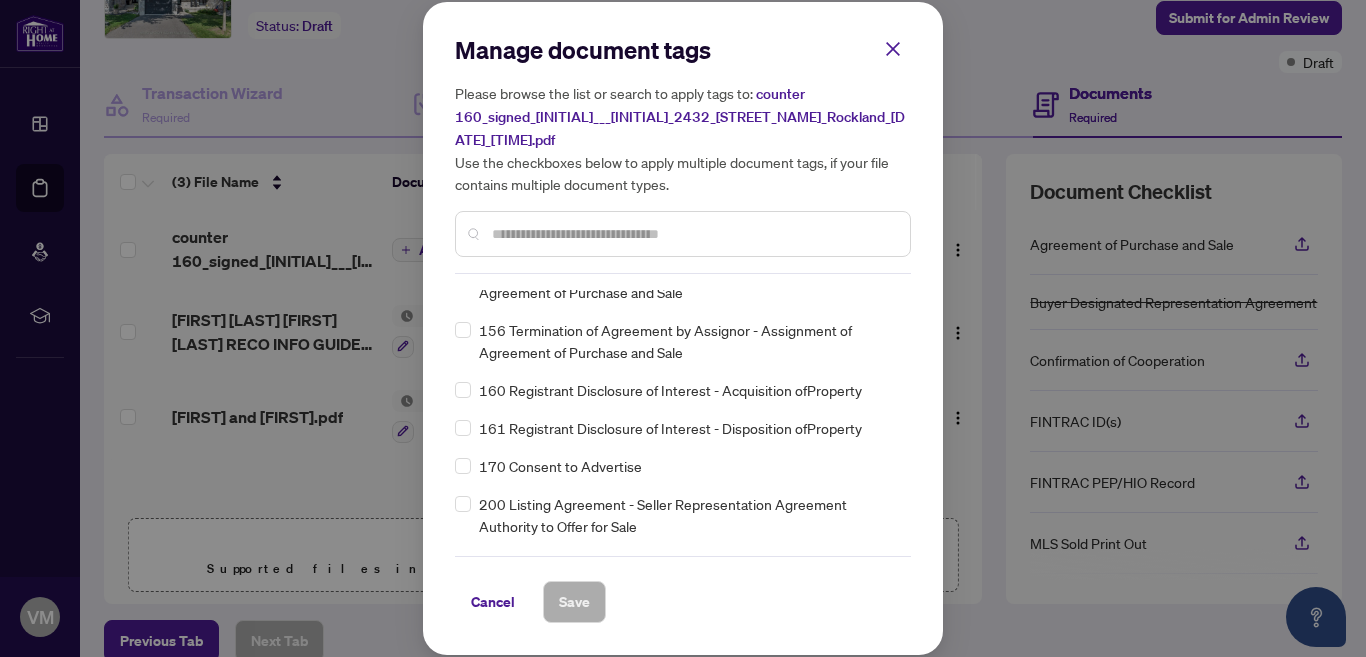 scroll, scrollTop: 6862, scrollLeft: 0, axis: vertical 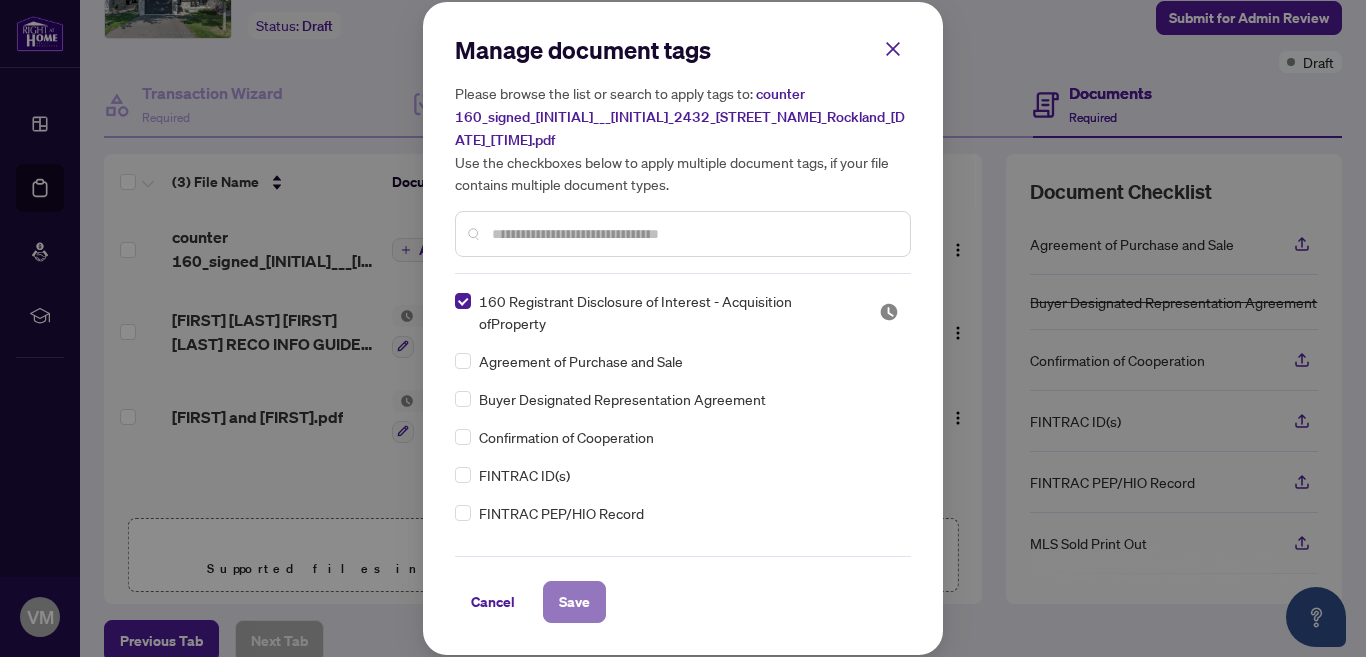 click on "Save" at bounding box center (574, 602) 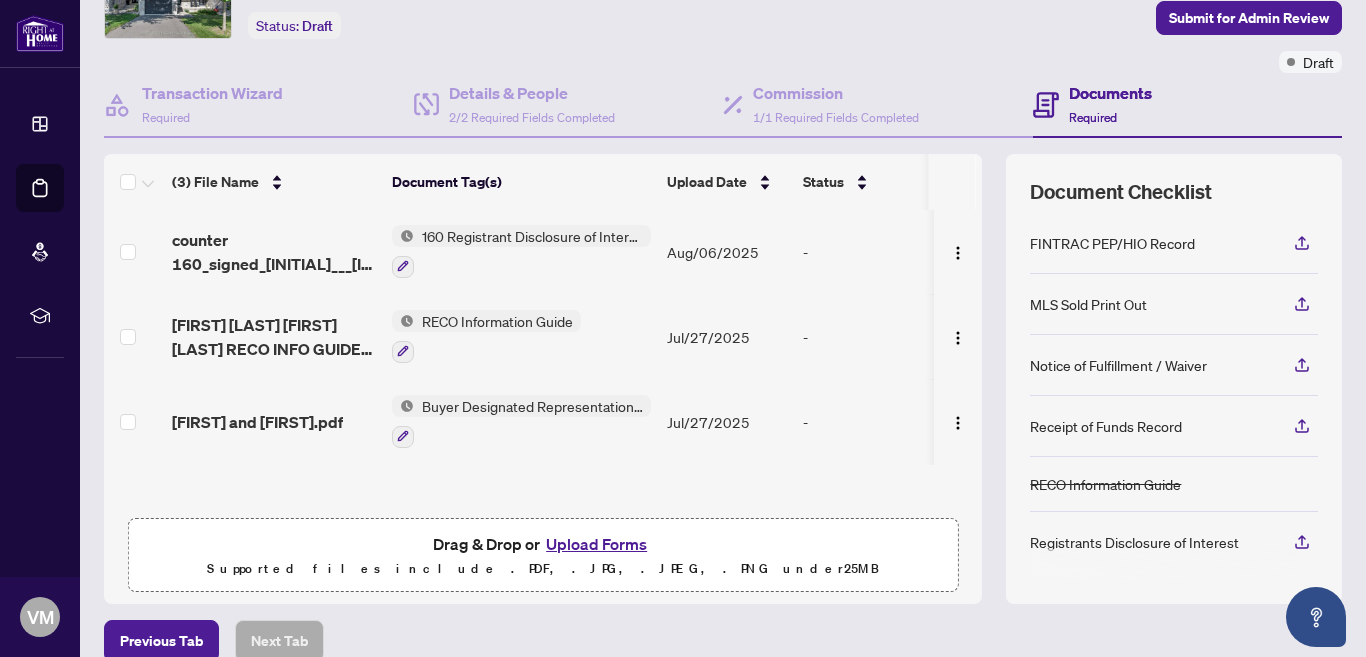 scroll, scrollTop: 245, scrollLeft: 0, axis: vertical 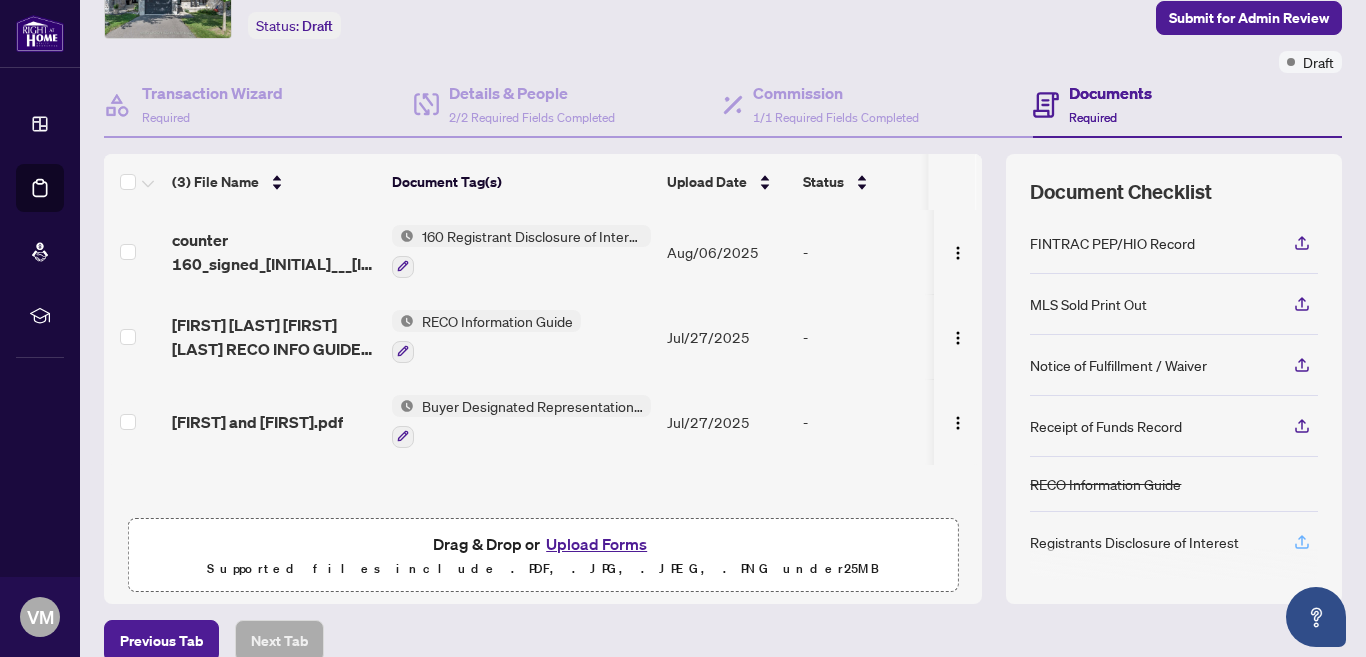 click 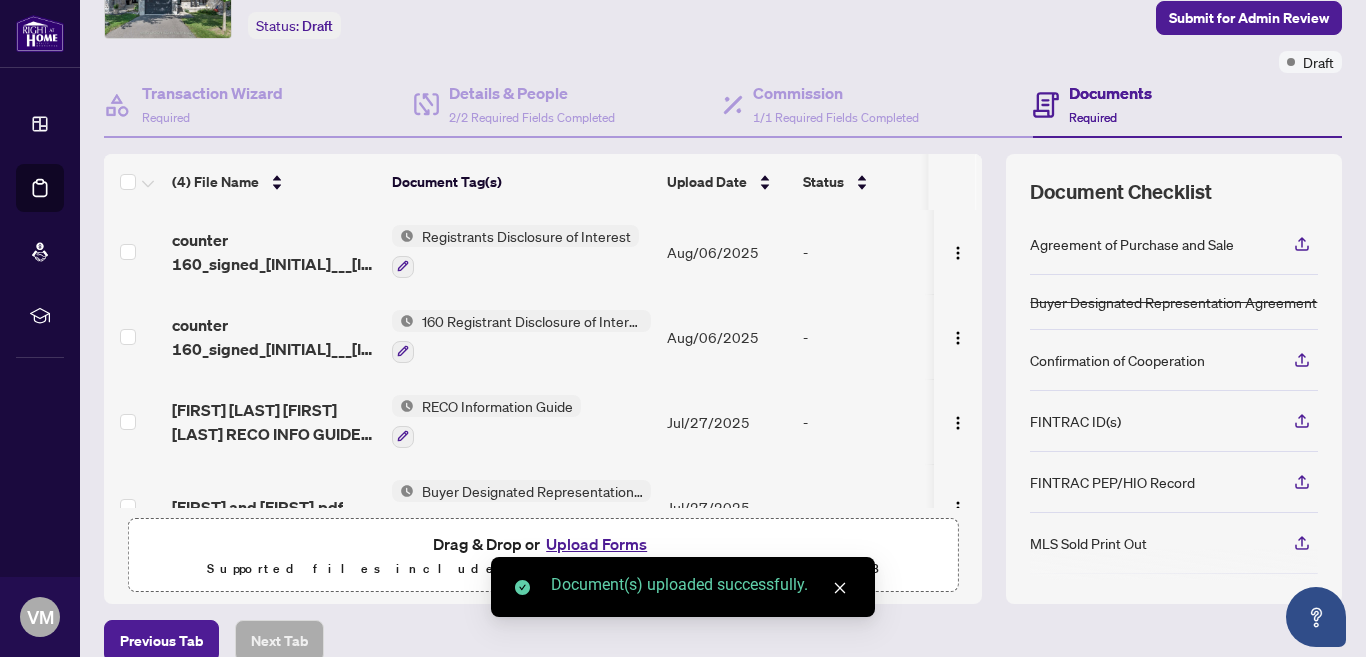 scroll, scrollTop: 238, scrollLeft: 0, axis: vertical 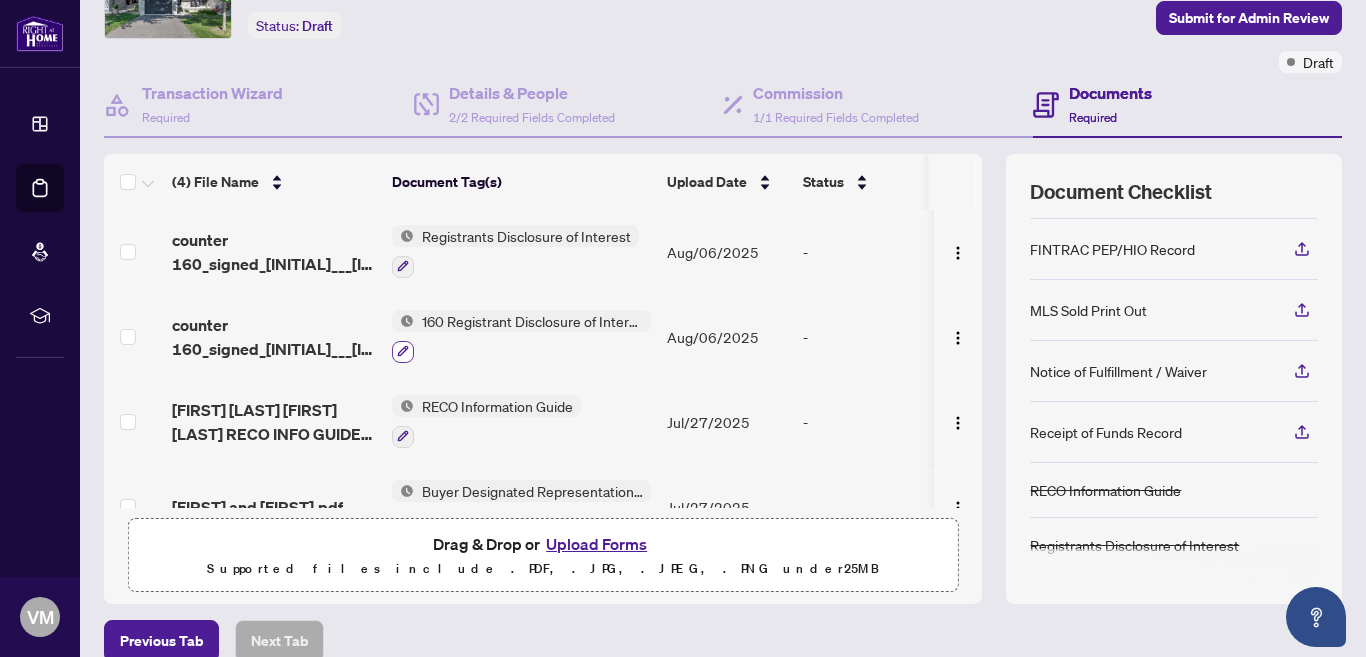click 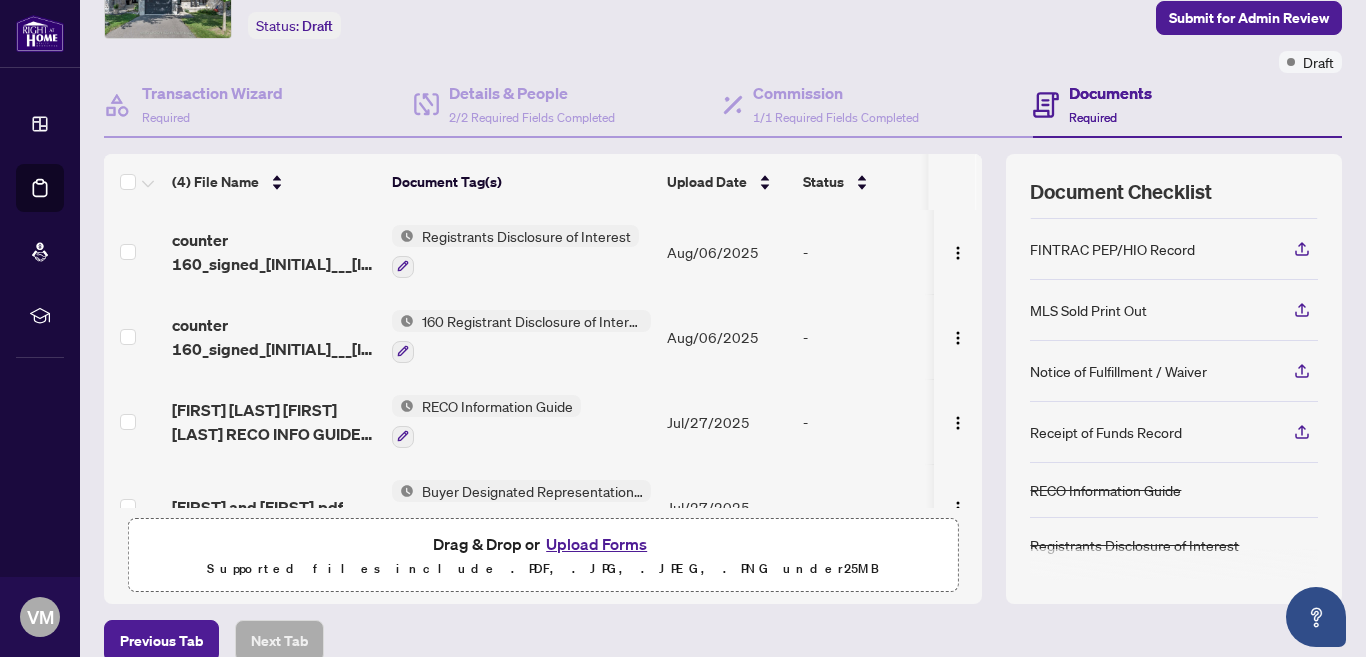 click on "Manage document tags Please browse the list or search to apply tags to:   counter 160_signed_[INITIAL]___[INITIAL]_2432_[STREET_NAME]_Rockland_[DATE]_[TIME].pdf   Use the checkboxes below to apply multiple document tags, if your file contains multiple document types.   160 Registrant Disclosure of Interest - Acquisition ofProperty Agreement of Purchase and Sale Buyer Designated Representation Agreement Confirmation of Cooperation FINTRAC ID(s) FINTRAC PEP/HIO Record MLS Sold Print Out Notice of Fulfillment / Waiver Receipt of Funds Record RECO Information Guide Registrants Disclosure of Interest 1st Page of the APS Advance Paperwork Agent Correspondence Agreement of Assignment of Purchase and Sale Agreement to Cooperate /Broker Referral Agreement to Lease Articles of Incorporation Back to Vendor Letter Belongs to Another Transaction Builder's Consent Buyer Designated Representation Agreement Buyers Lawyer Information Certificate of Estate Trustee(s) Client Refused to Sign Closing Date Change Co-op EFT Correspondence EFT" at bounding box center (0, 0) 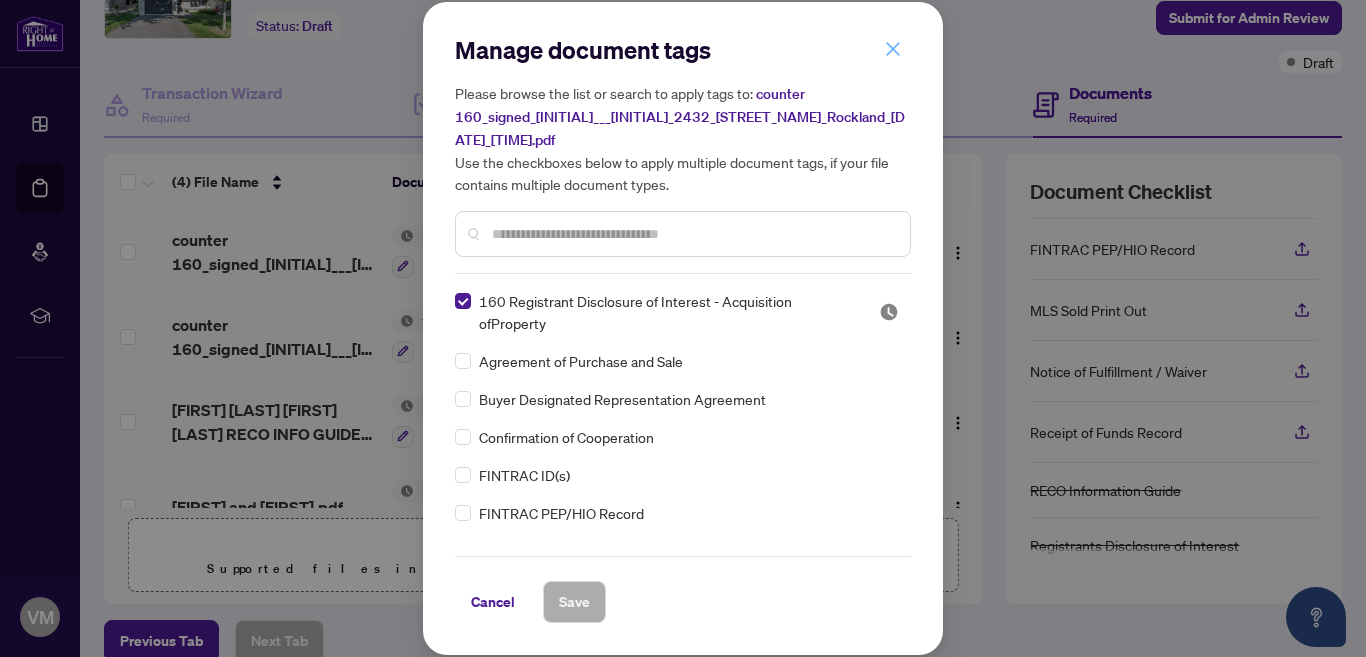 click 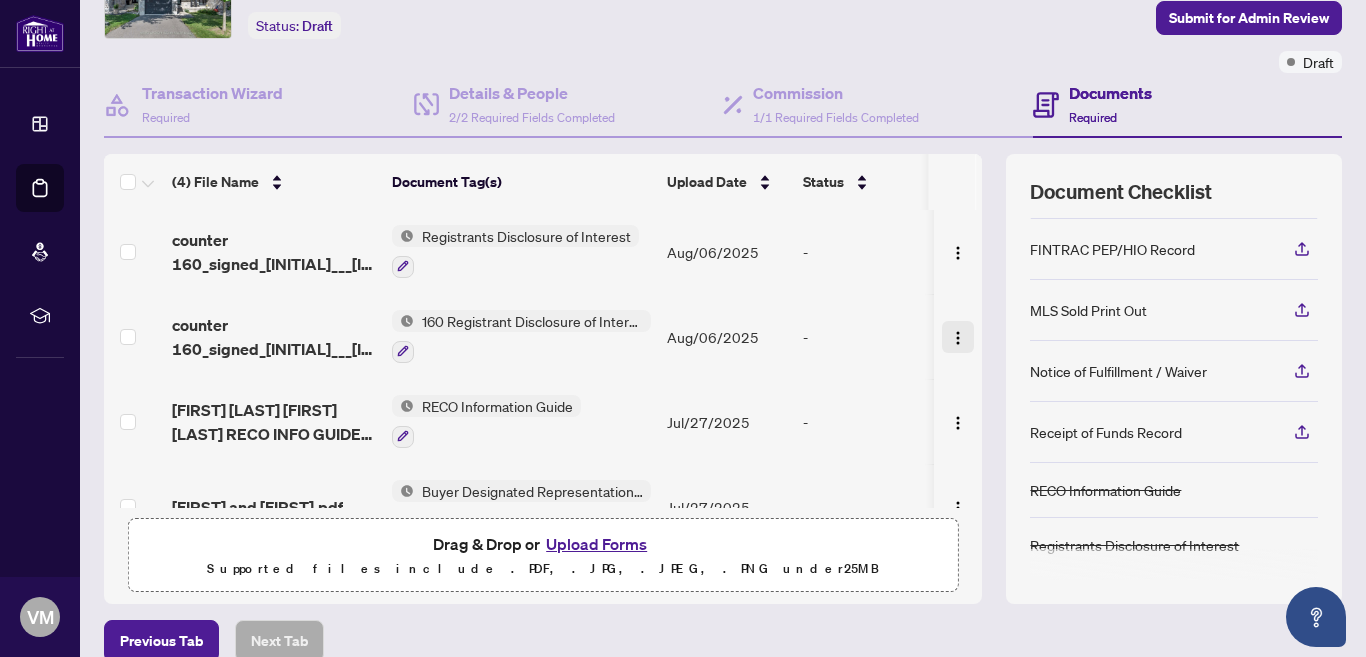 click at bounding box center [958, 338] 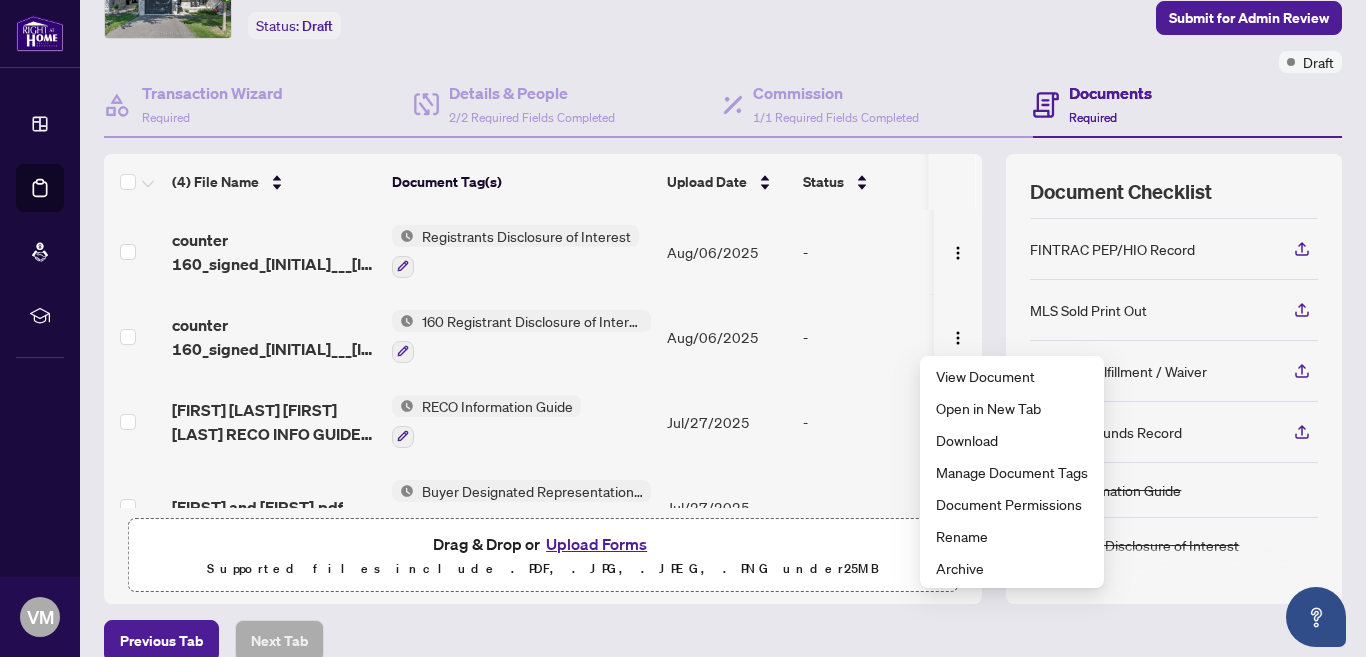 click on "Drag & Drop or Upload Forms Supported files include   .PDF, .JPG, .JPEG, .PNG   under  25 MB" at bounding box center (543, 556) 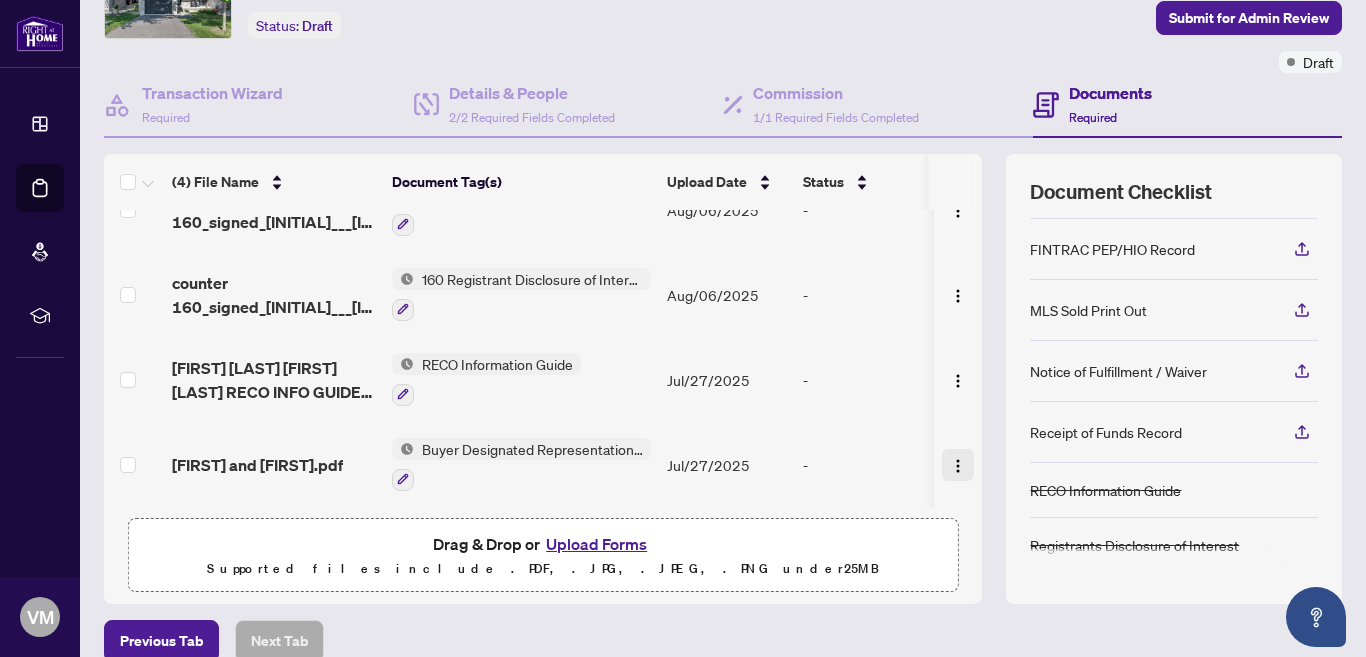 scroll, scrollTop: 47, scrollLeft: 0, axis: vertical 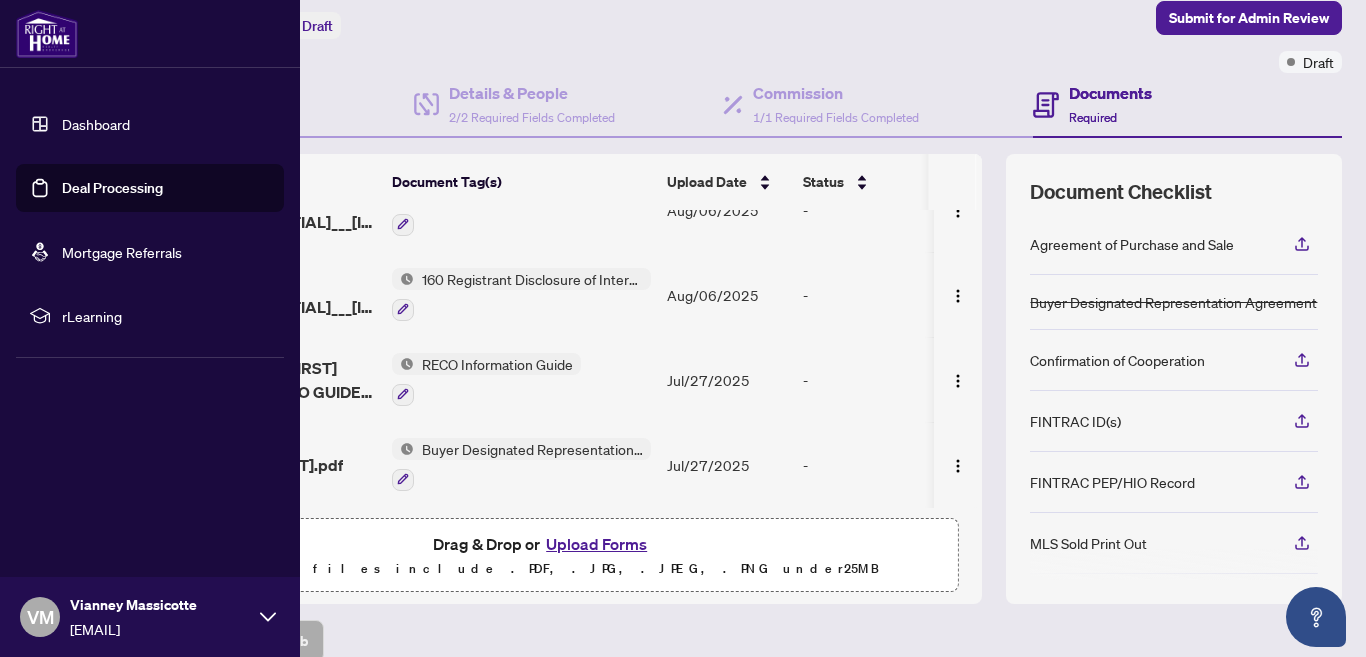 click on "Deal Processing" at bounding box center [112, 188] 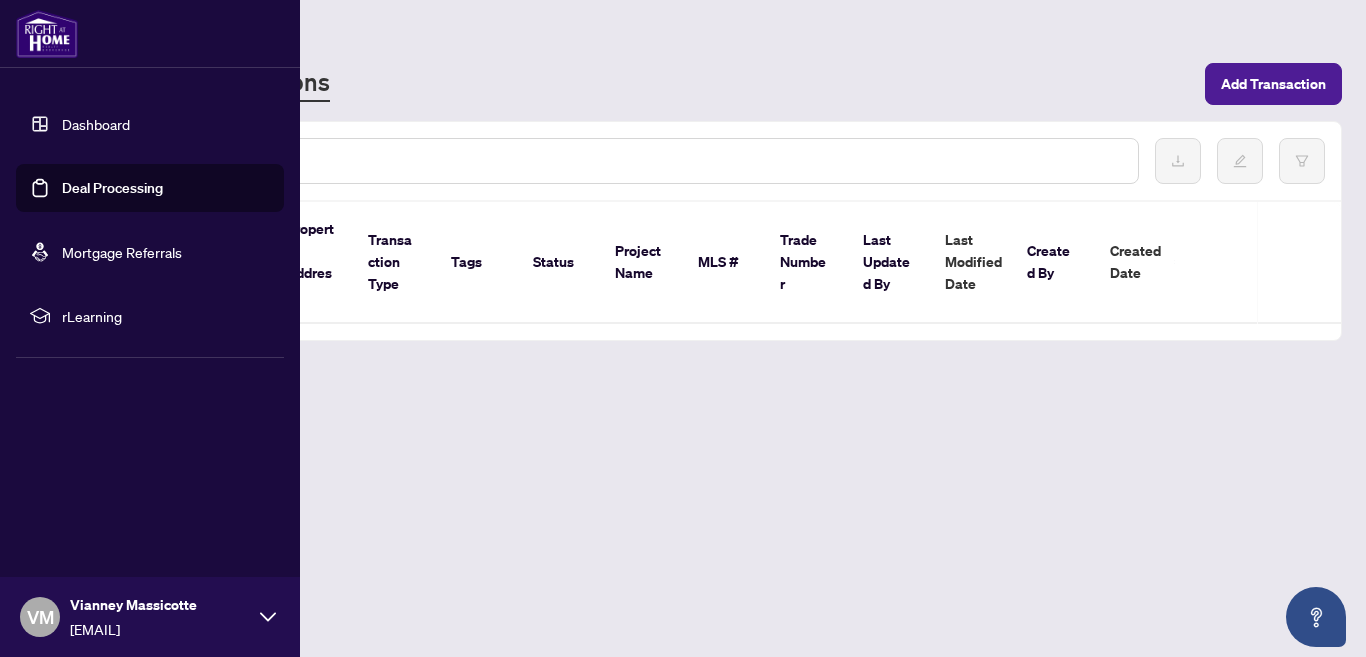 scroll, scrollTop: 0, scrollLeft: 0, axis: both 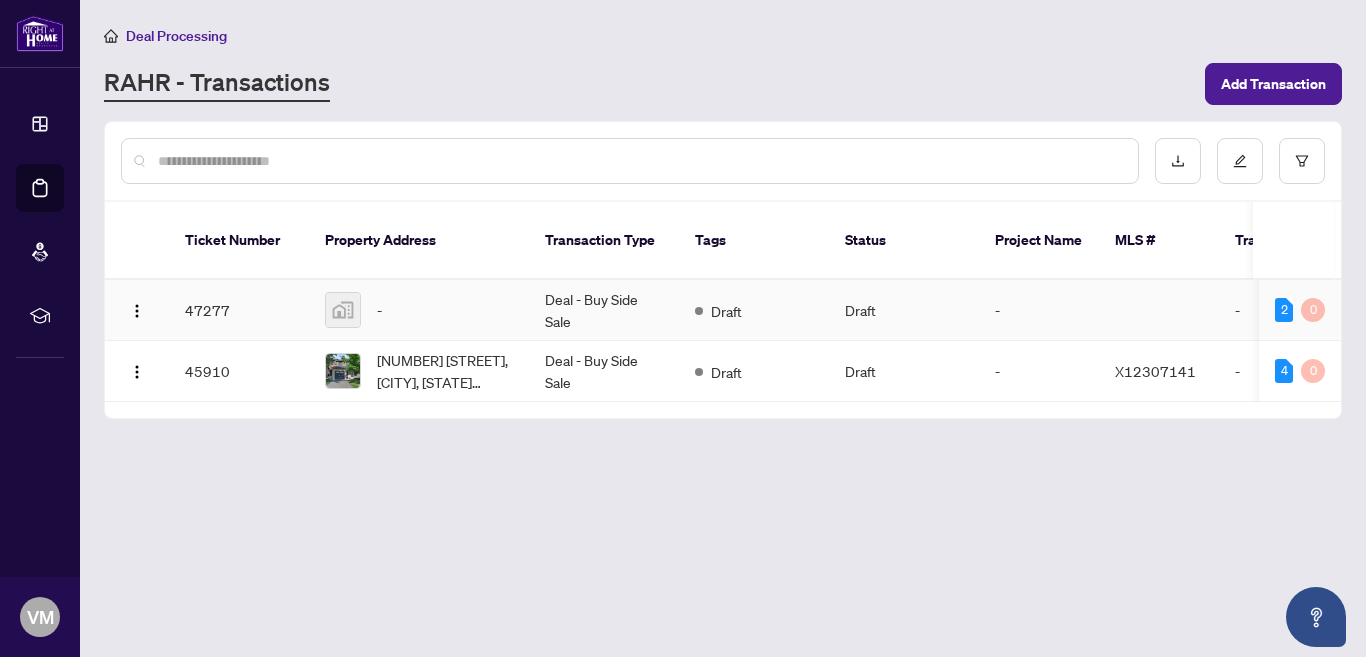 click on "-" at bounding box center [419, 310] 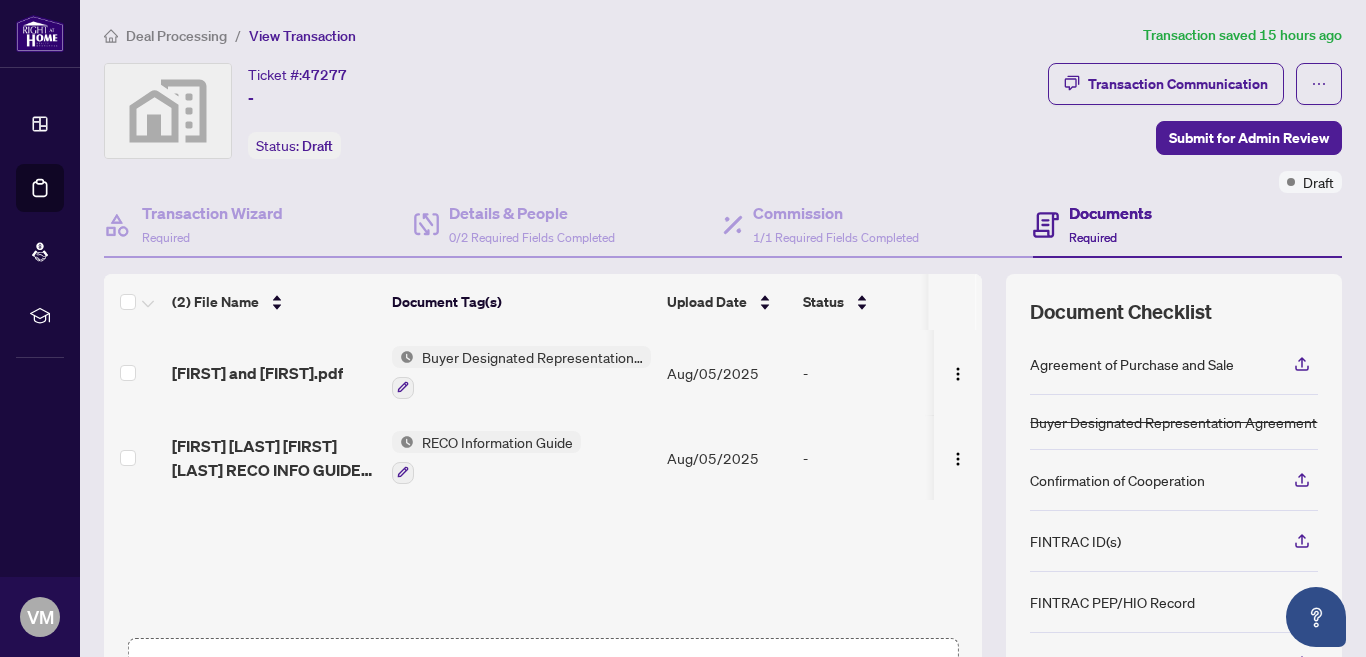 scroll, scrollTop: 1, scrollLeft: 0, axis: vertical 